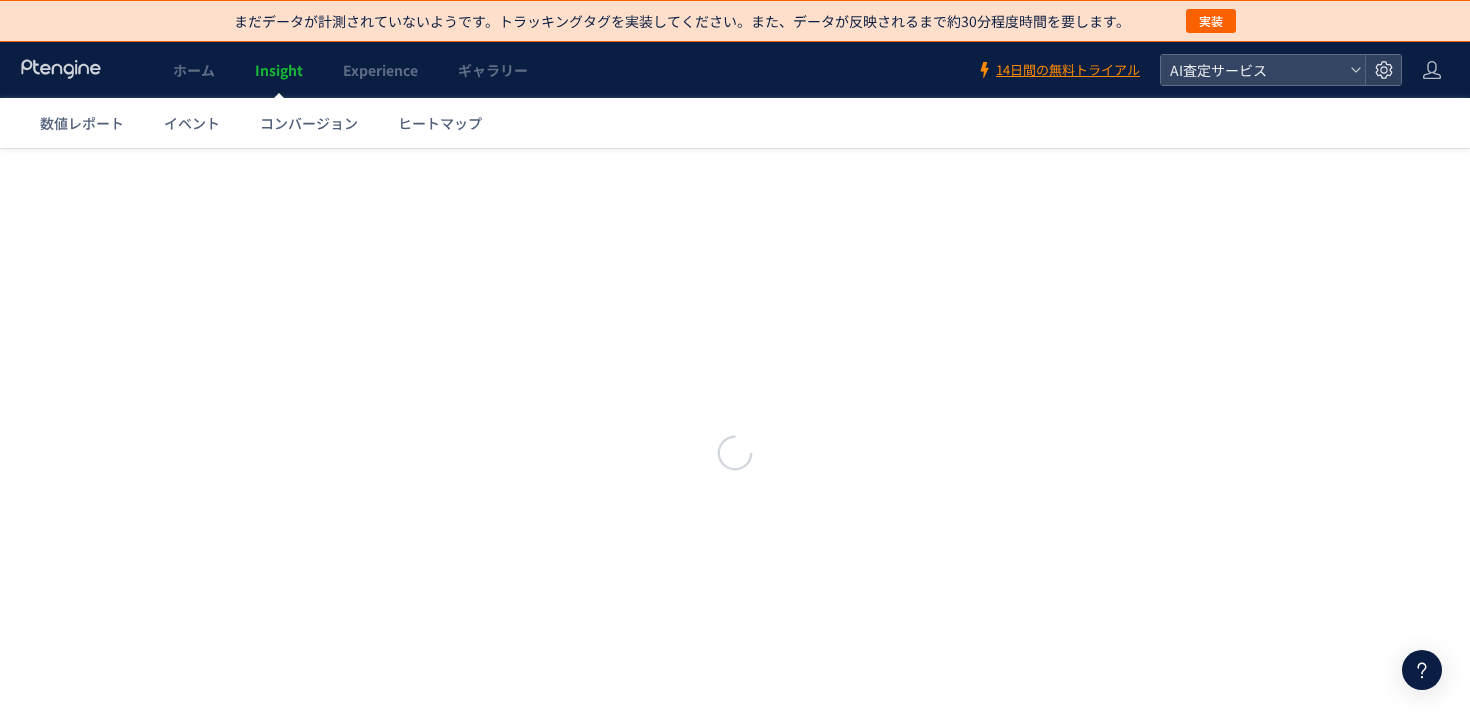 scroll, scrollTop: 0, scrollLeft: 0, axis: both 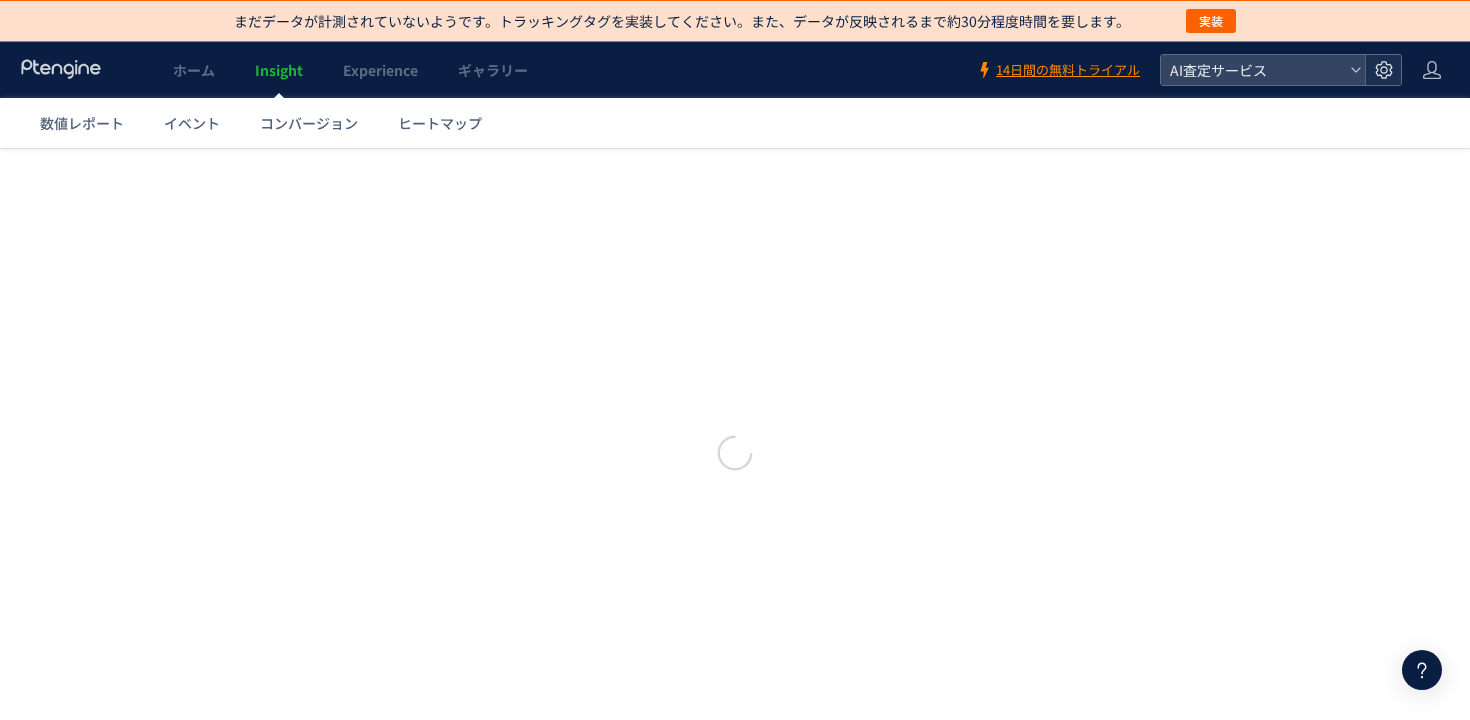 click 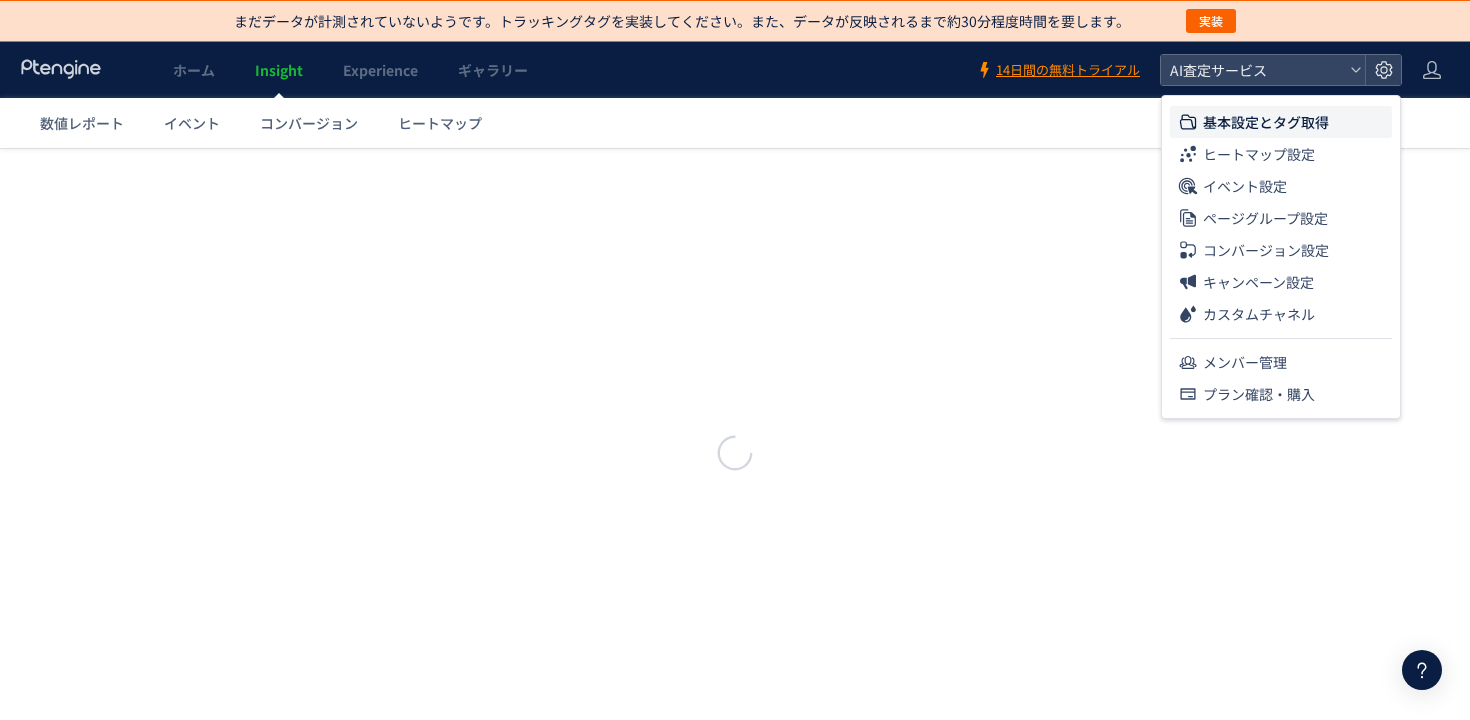 scroll, scrollTop: 0, scrollLeft: 0, axis: both 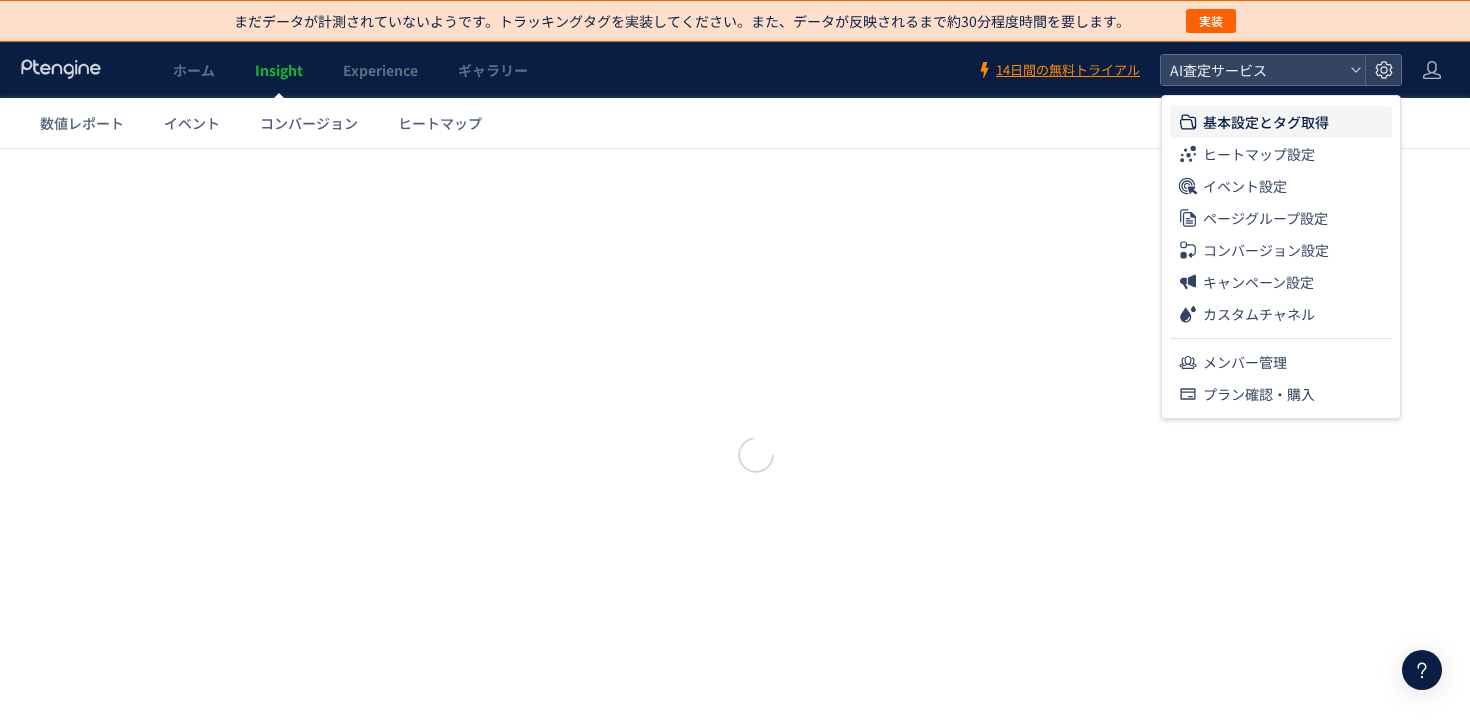 click on "基本設定とタグ取得" at bounding box center [1266, 122] 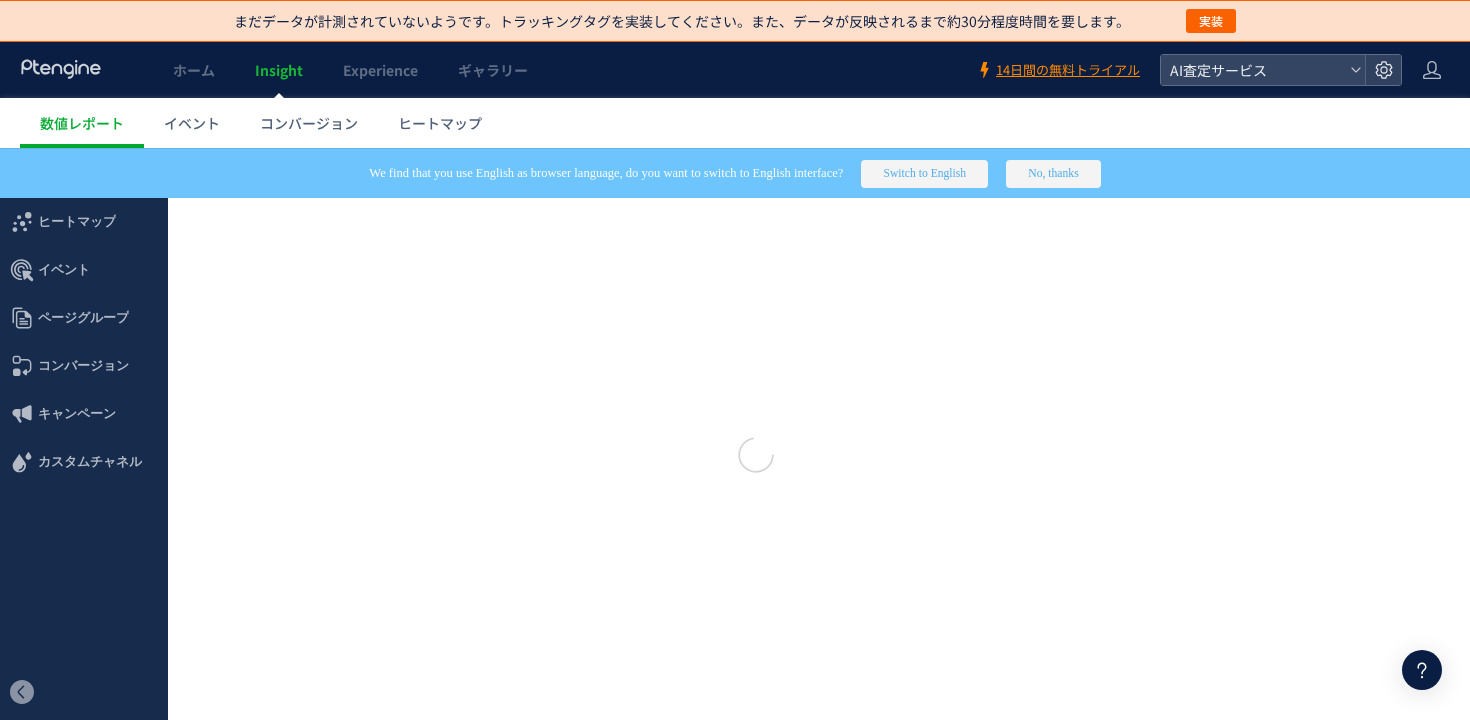 type on "********" 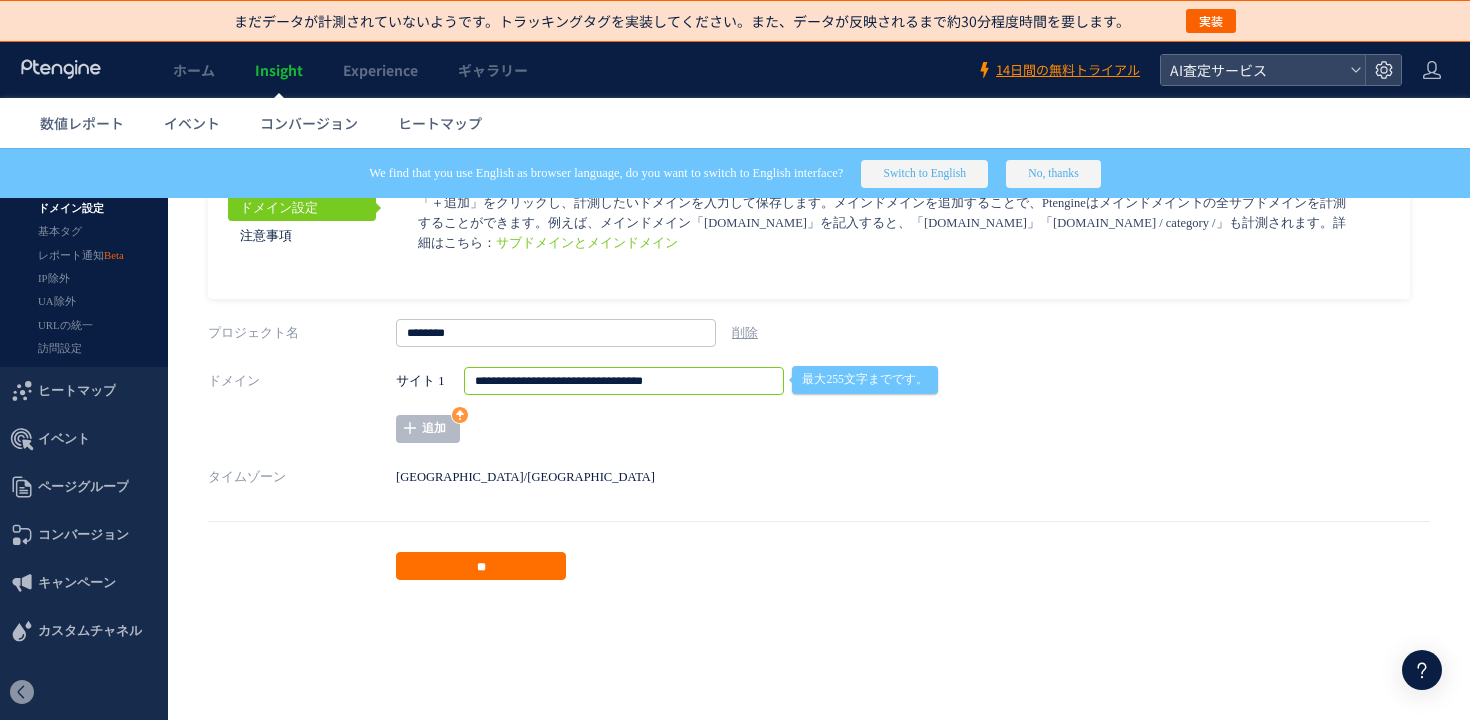 drag, startPoint x: 733, startPoint y: 381, endPoint x: 399, endPoint y: 382, distance: 334.0015 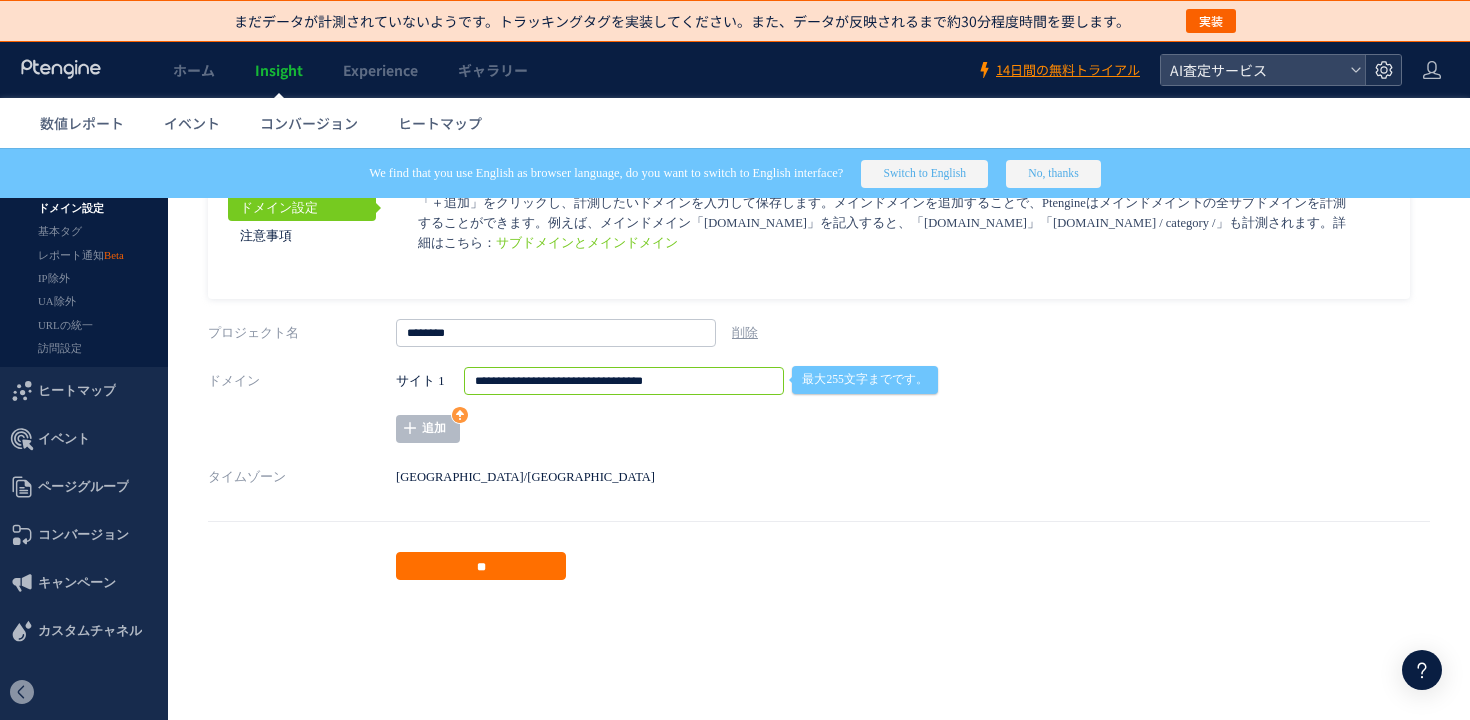 click 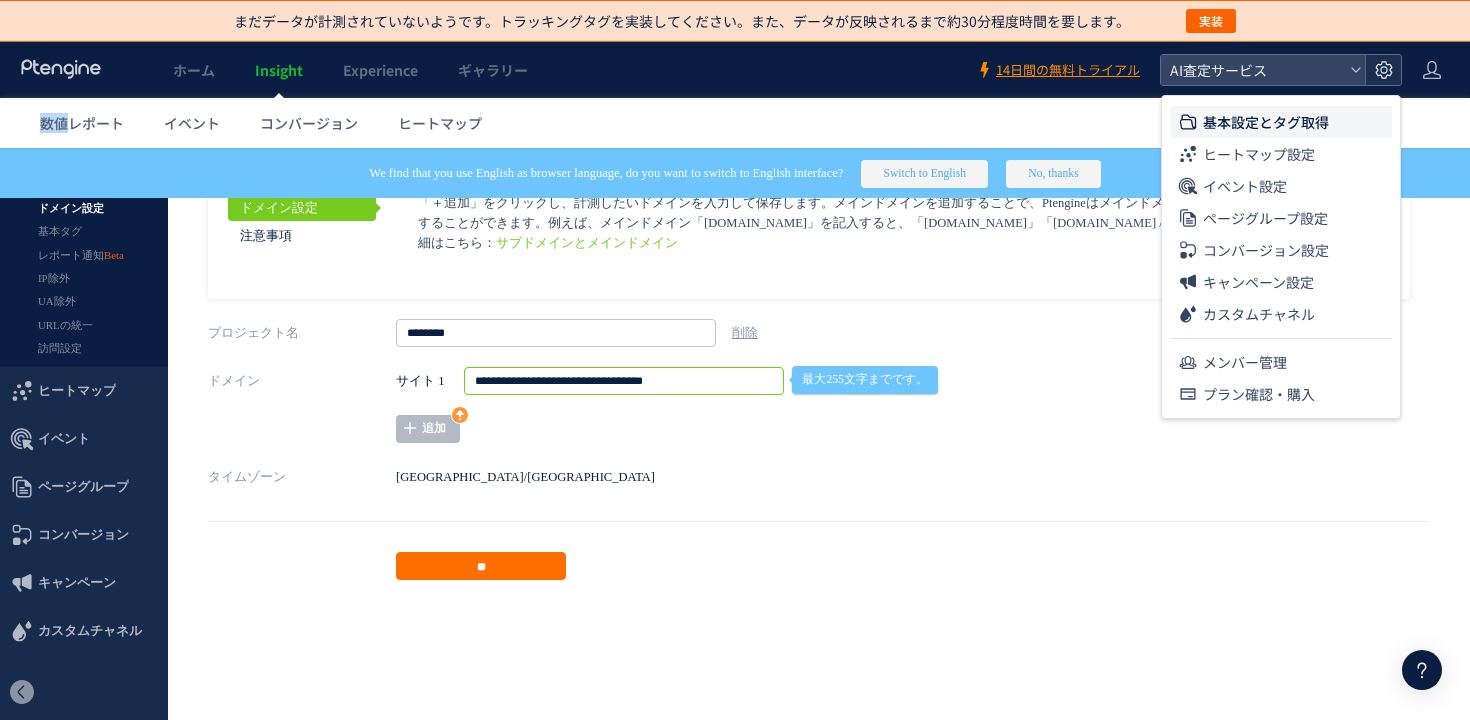 click 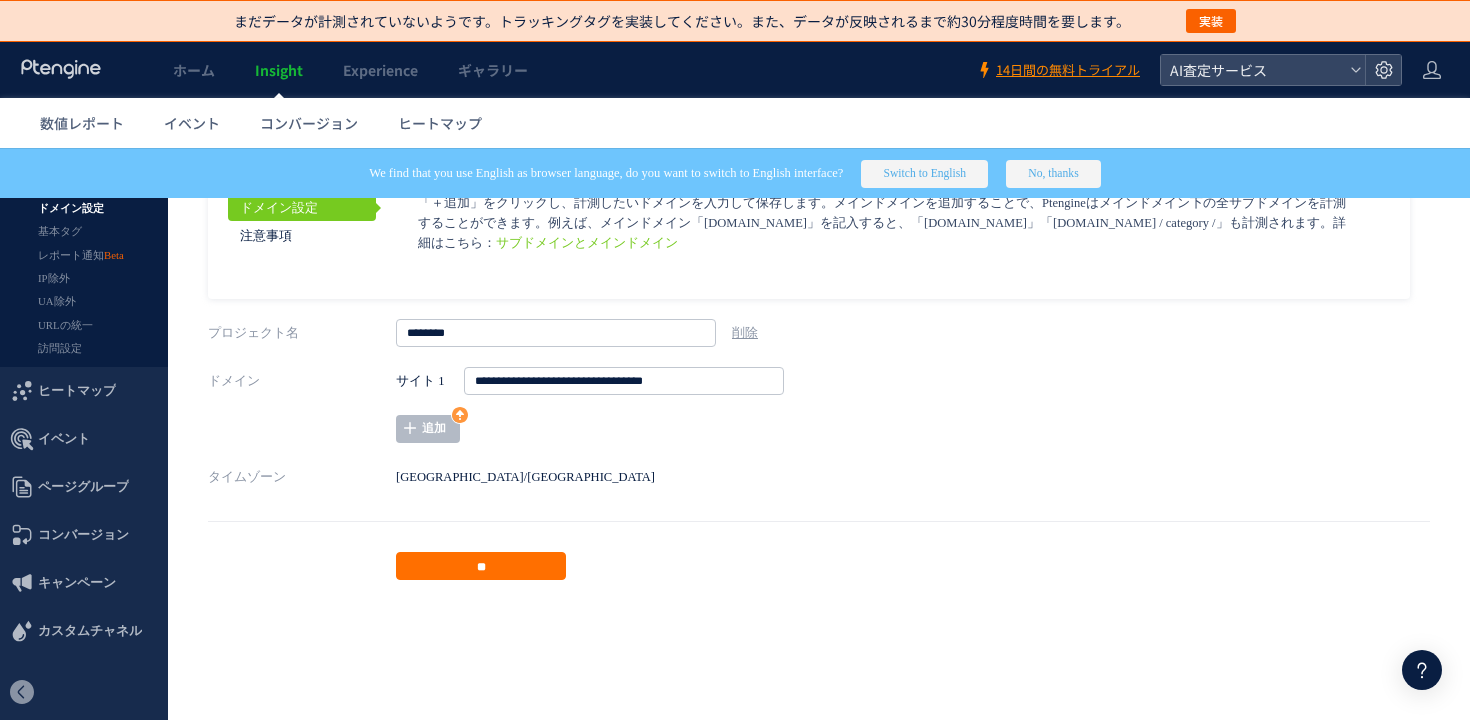 click on "ホーム Insight Experience ギャラリー 14日間の無料トライアル AI査定サービス" 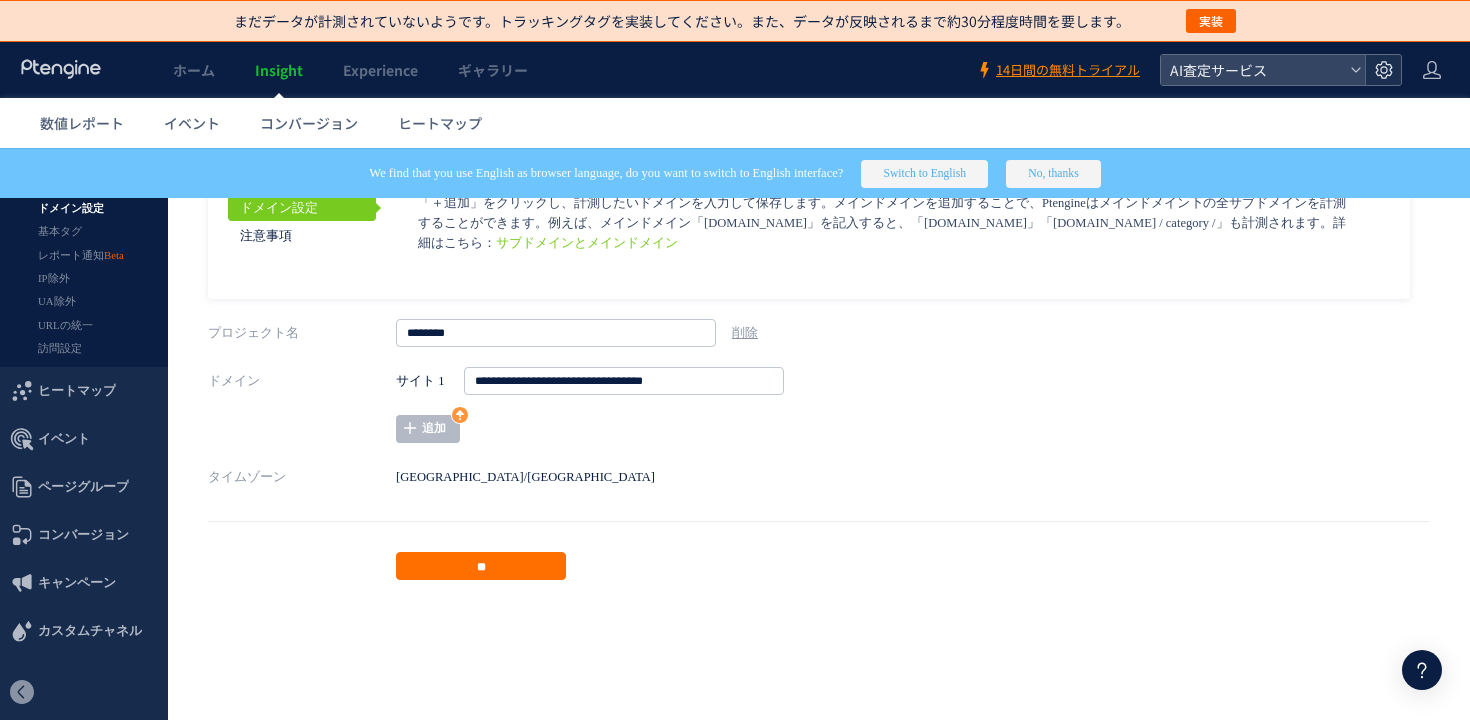 click 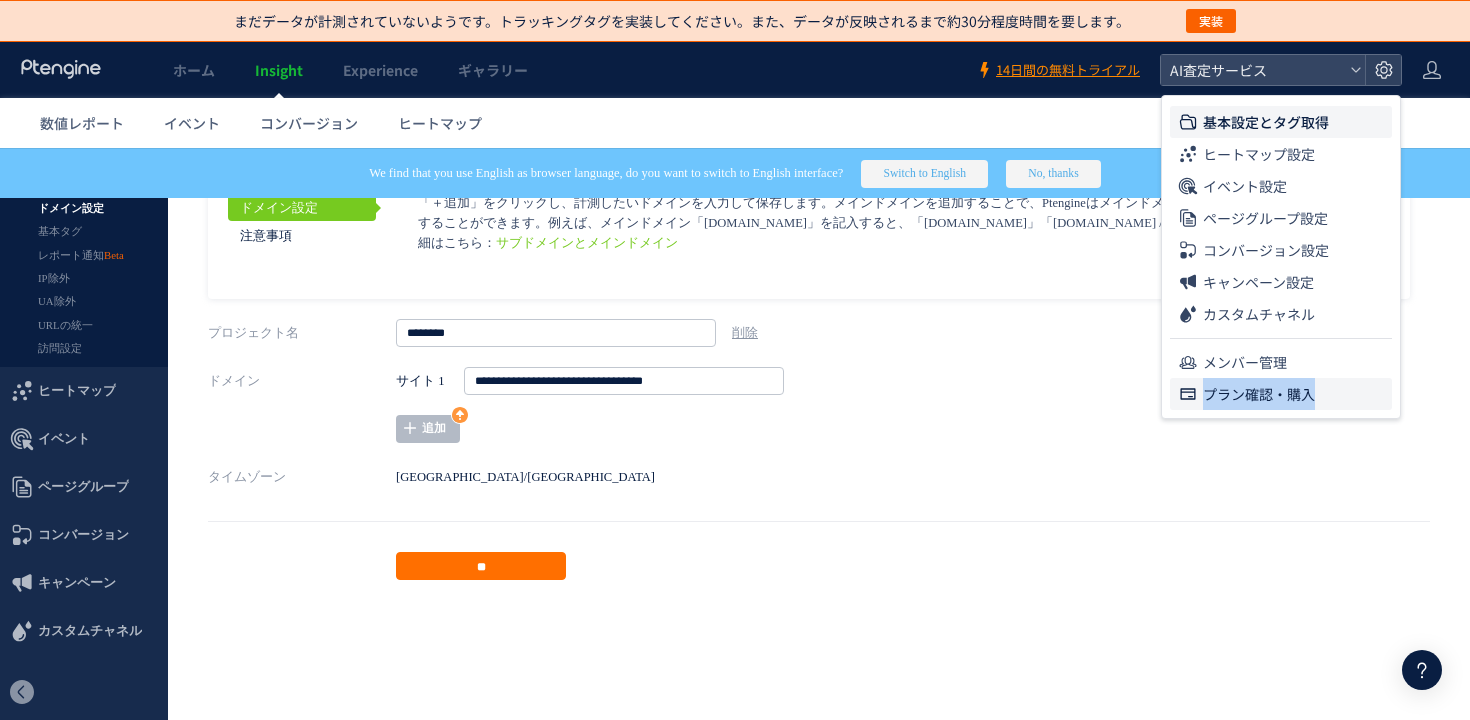 drag, startPoint x: 1313, startPoint y: 360, endPoint x: 1314, endPoint y: 383, distance: 23.021729 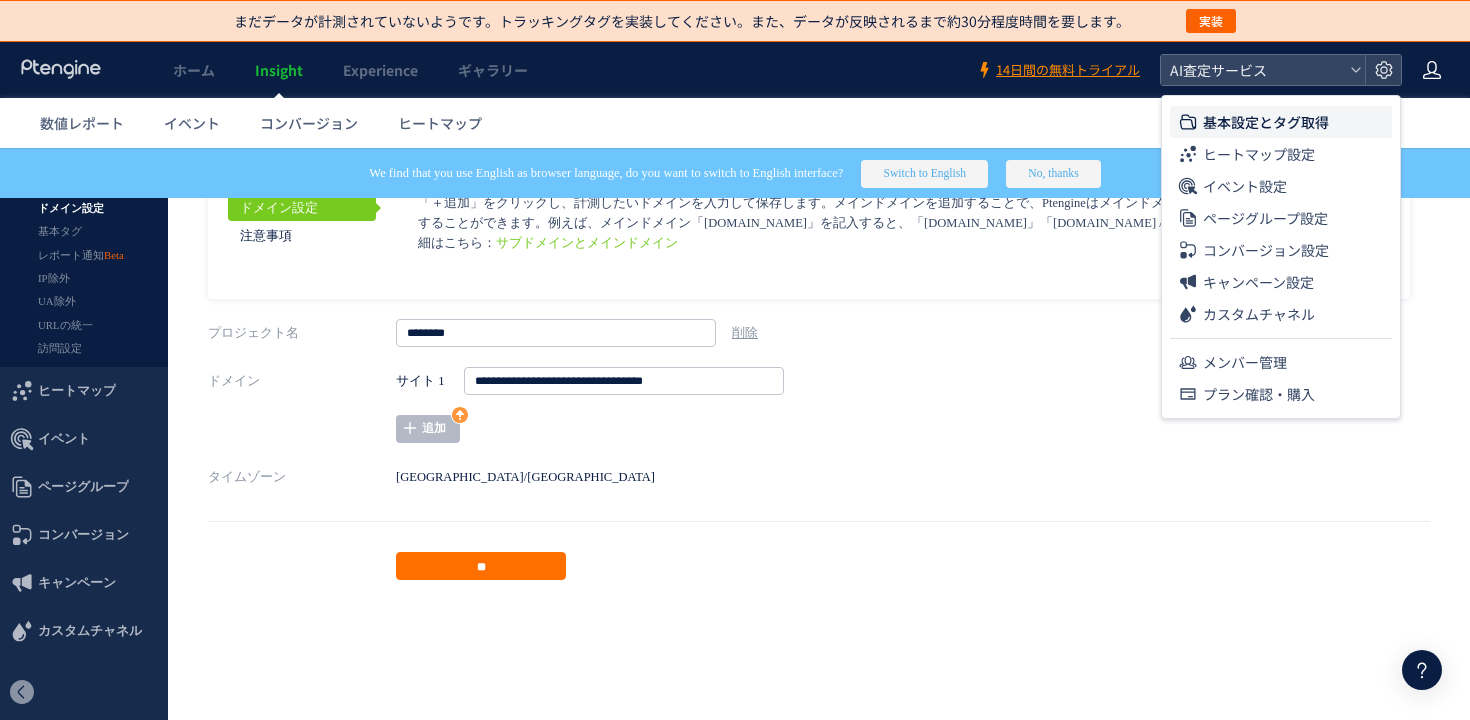 click 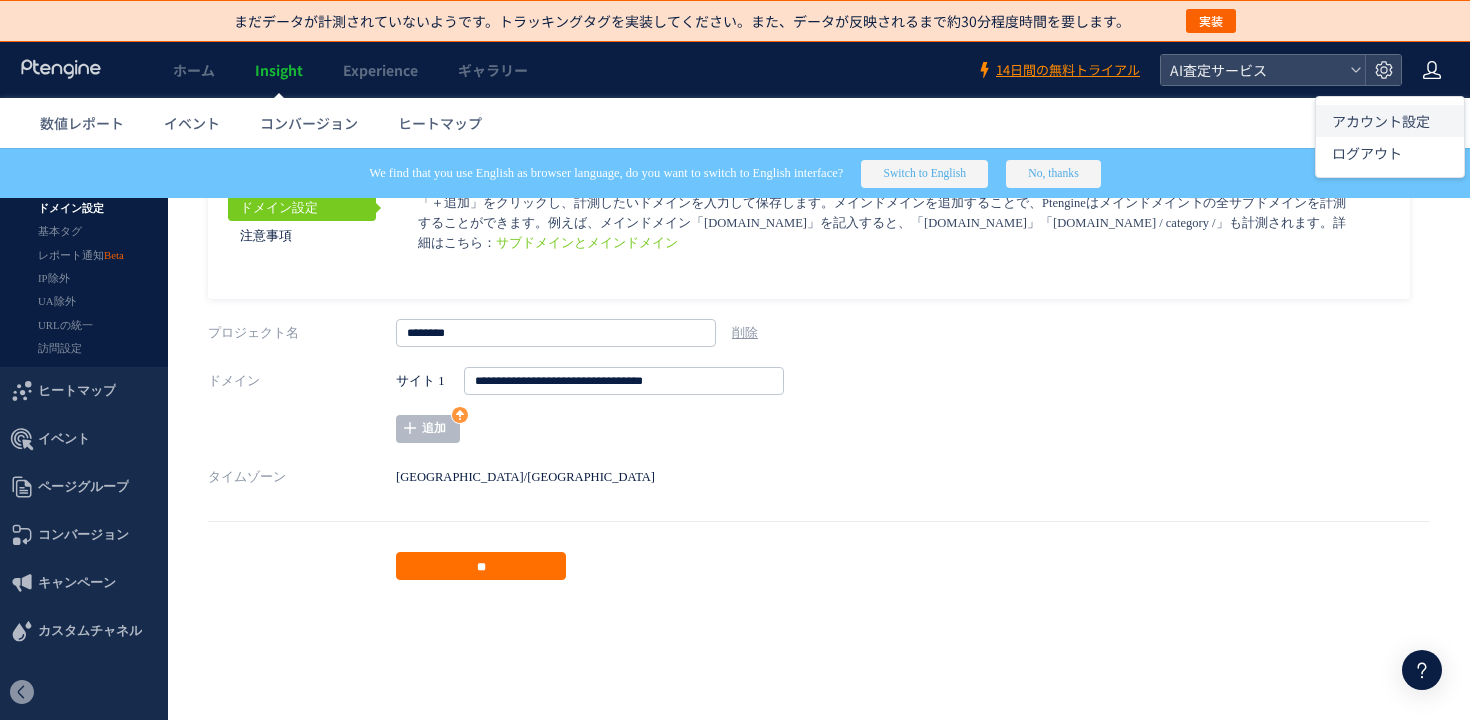 click on "アカウント設定" at bounding box center (1381, 121) 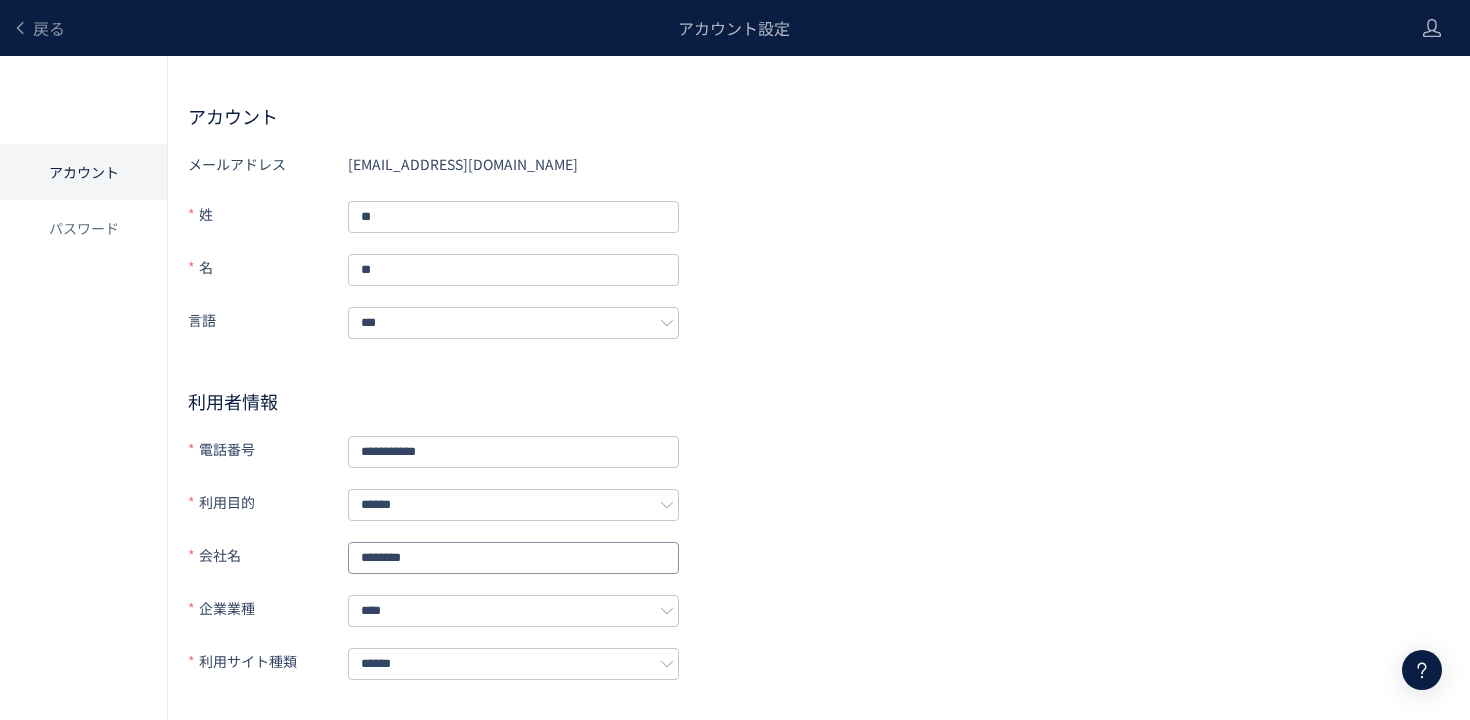 drag, startPoint x: 550, startPoint y: 544, endPoint x: 317, endPoint y: 544, distance: 233 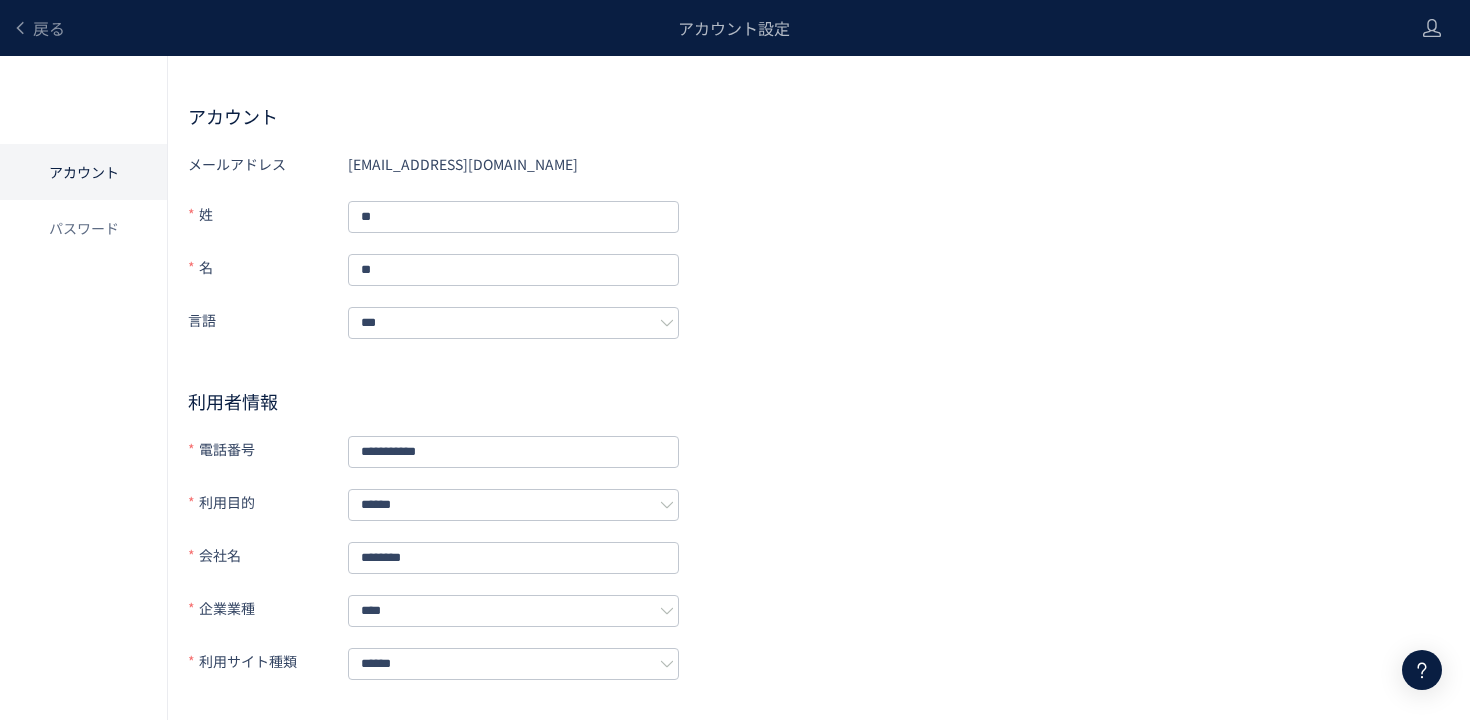 click on "会社名" 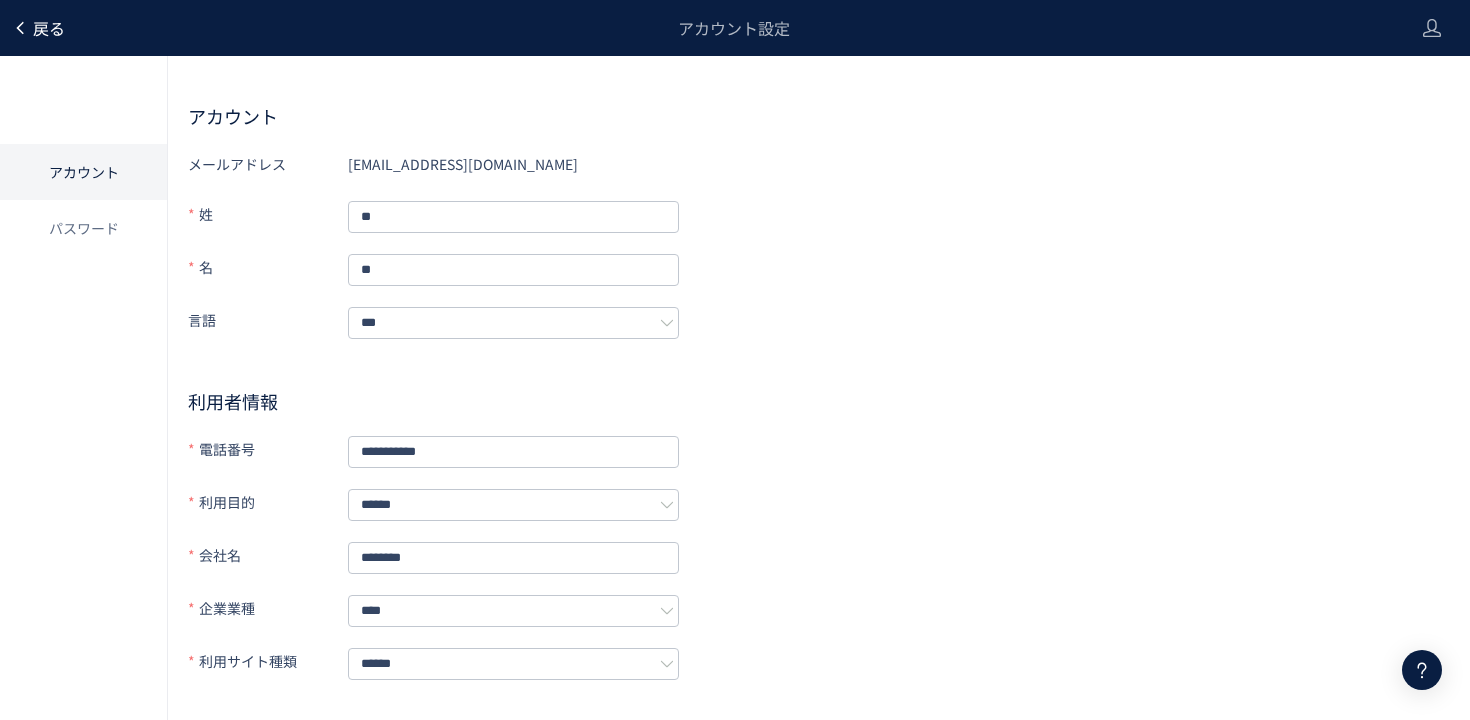 click on "戻る" 